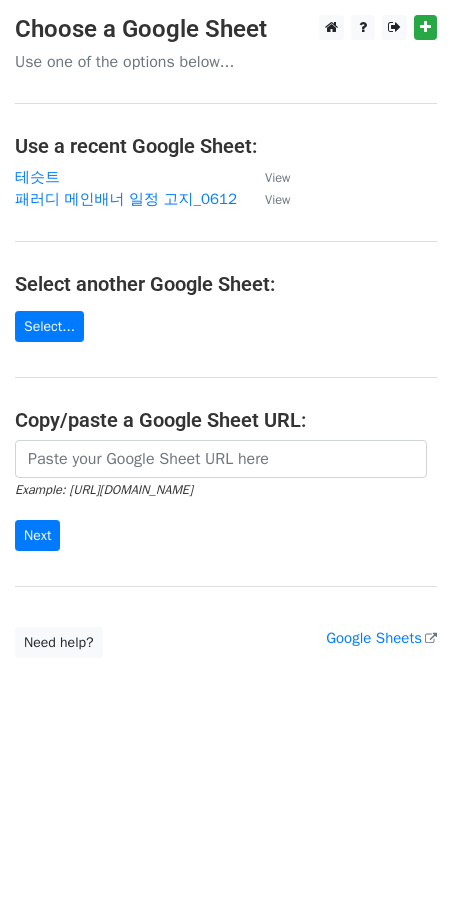 scroll, scrollTop: 0, scrollLeft: 0, axis: both 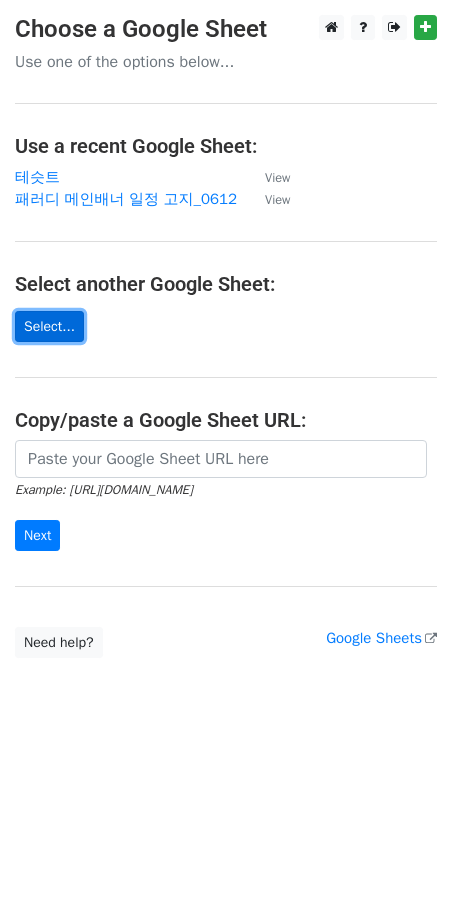click on "Select..." at bounding box center [49, 326] 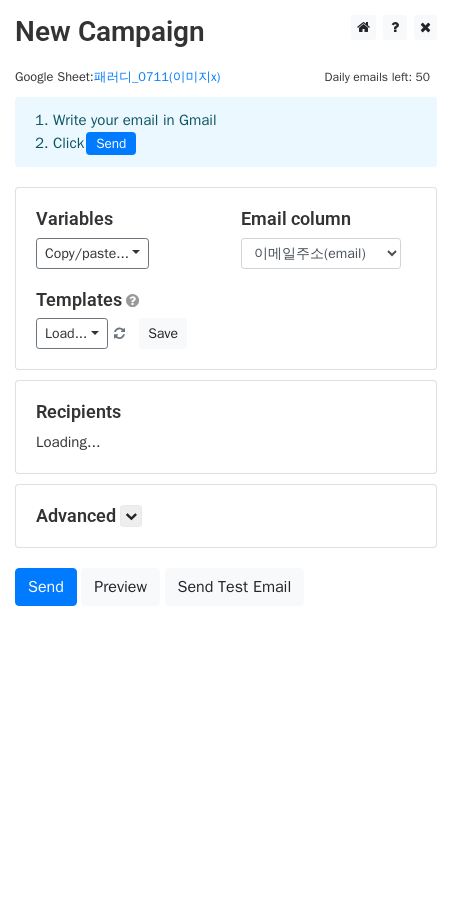 scroll, scrollTop: 0, scrollLeft: 0, axis: both 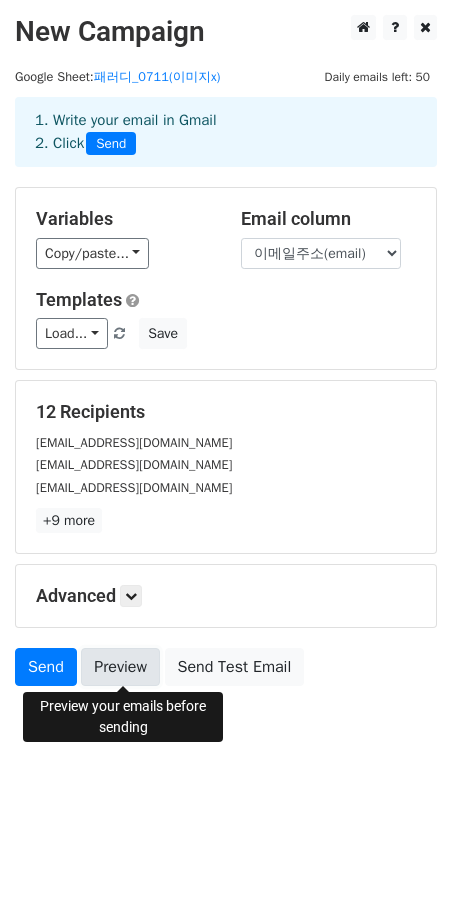 click on "Preview" at bounding box center (120, 667) 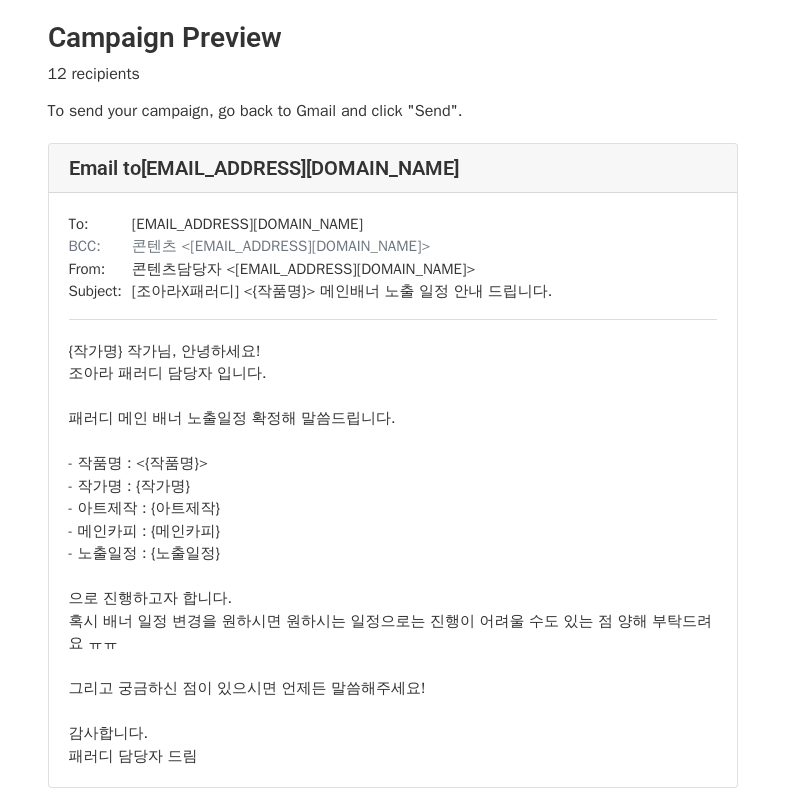 scroll, scrollTop: 0, scrollLeft: 0, axis: both 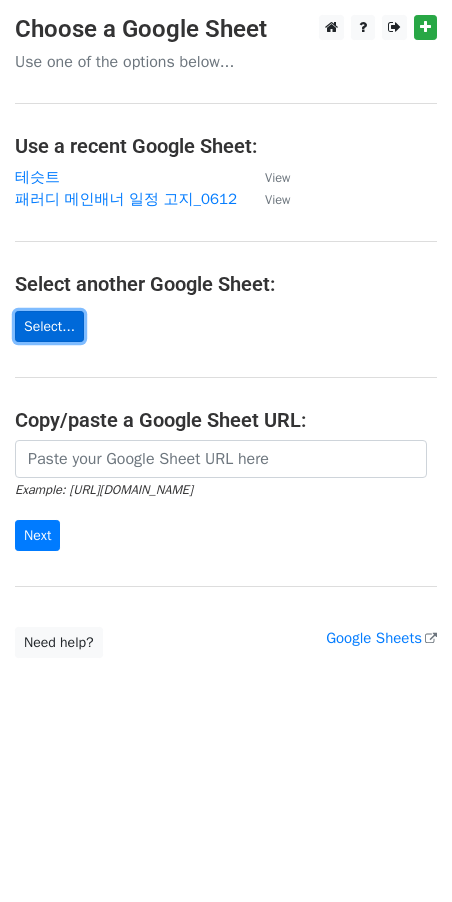 click on "Select..." at bounding box center (49, 326) 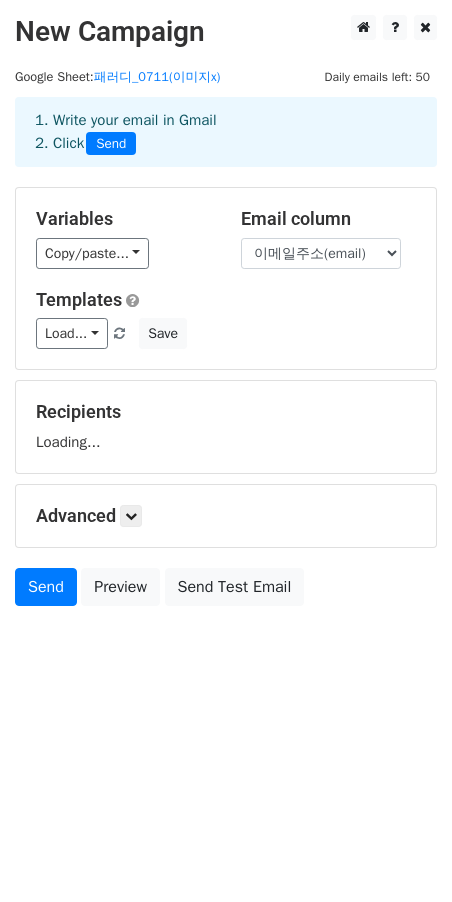 scroll, scrollTop: 0, scrollLeft: 0, axis: both 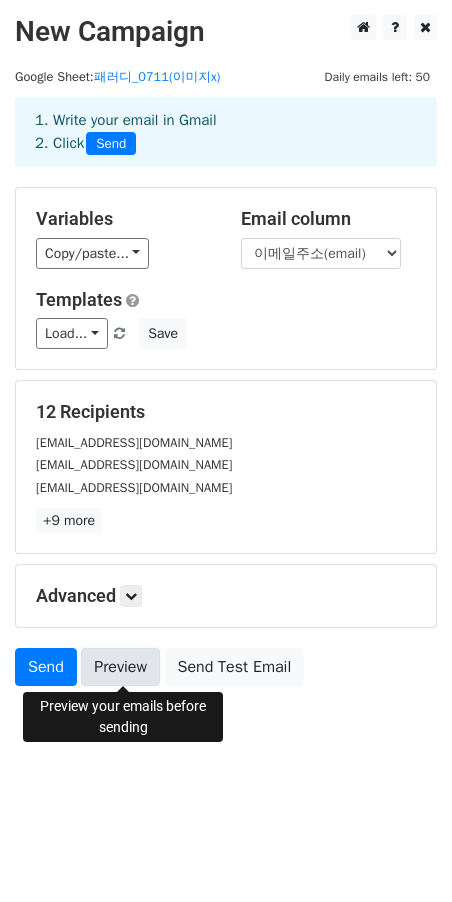 click on "Preview" at bounding box center [120, 667] 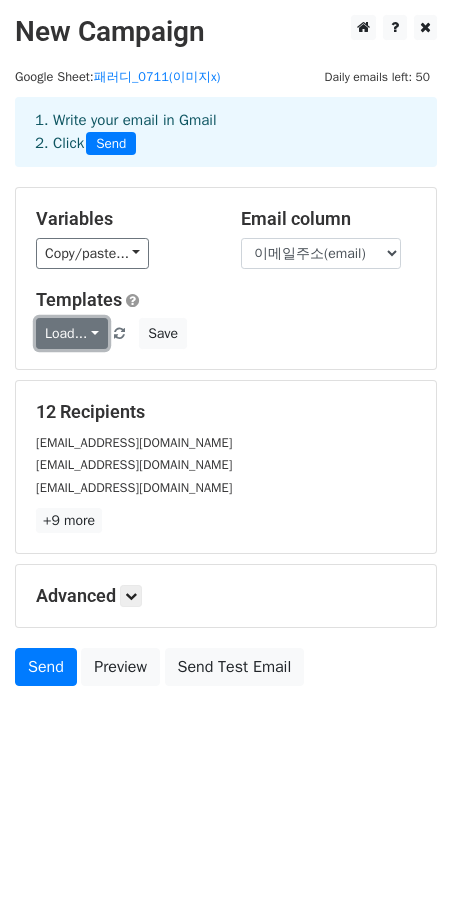 click on "Load..." at bounding box center [72, 333] 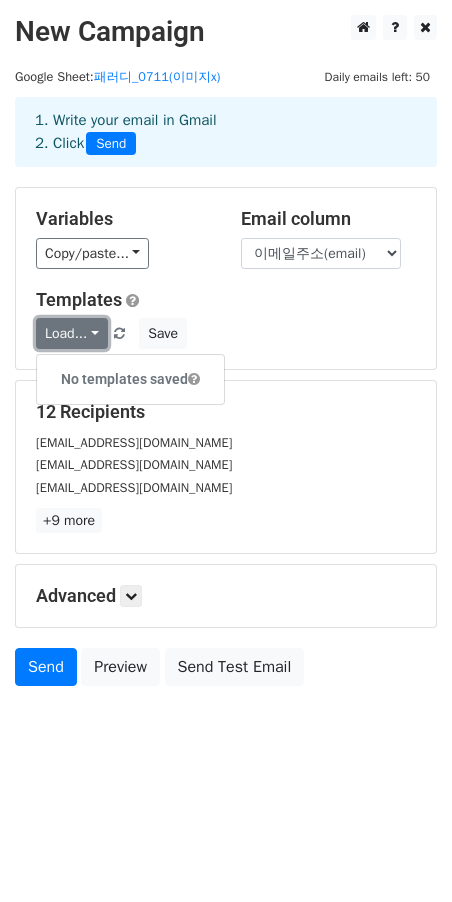 click on "Load..." at bounding box center (72, 333) 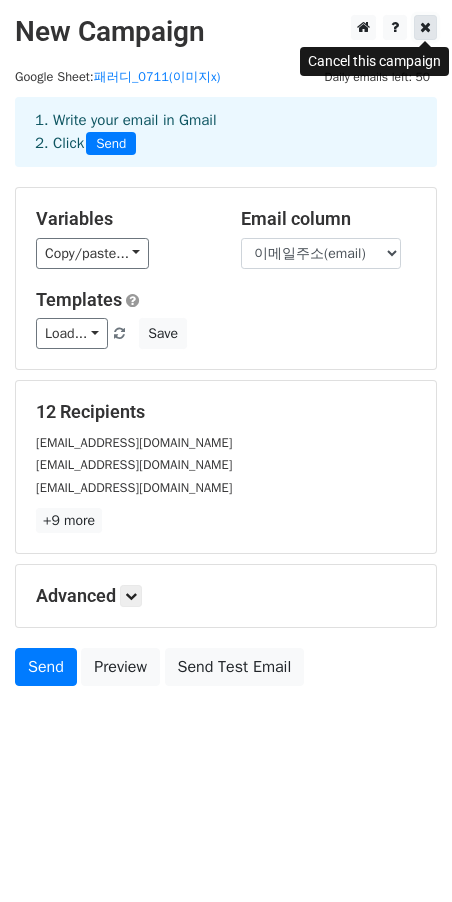 click at bounding box center (425, 27) 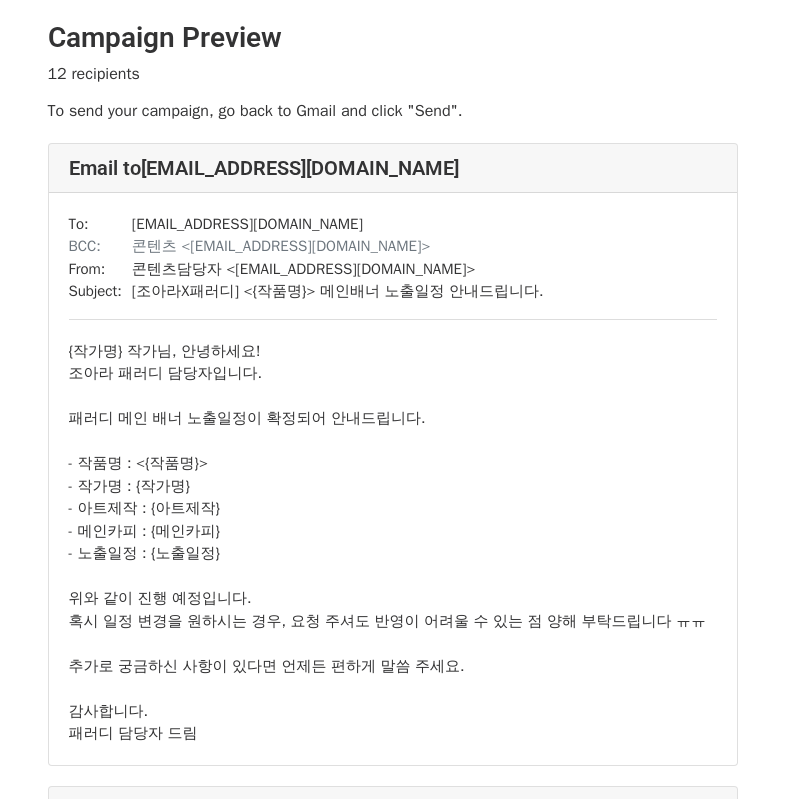 scroll, scrollTop: 0, scrollLeft: 0, axis: both 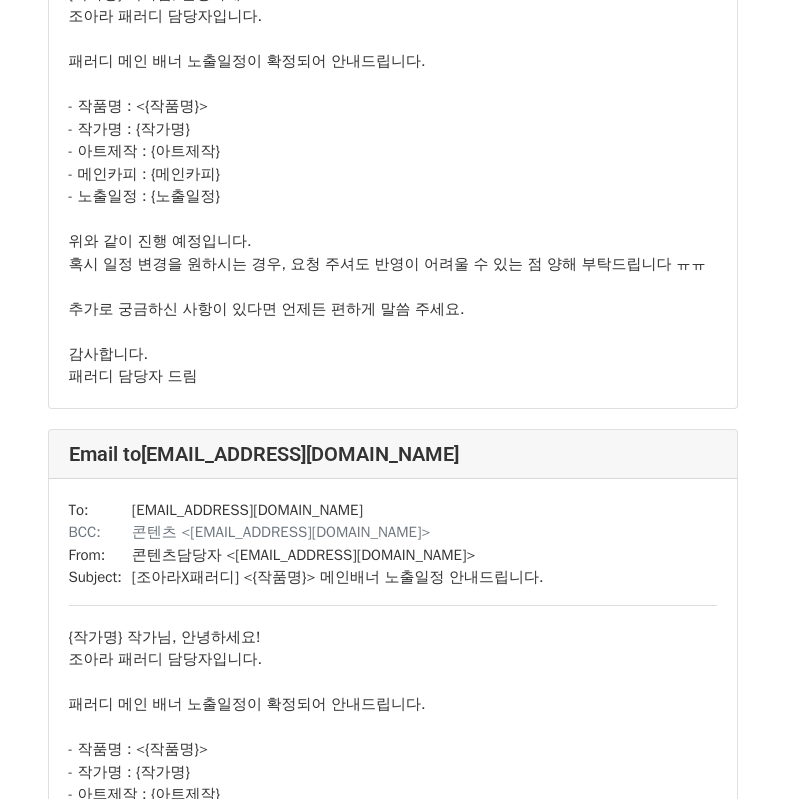 click on "{작가명} 작가님, 안녕하세요! 조아라 패러디 담당자입니다. 패러디 메인 배너 노출일정이 확정되어 안내드립니다. - 작품명 : <{작품명}> - 작가명 : {작가명} - 아트제작 : {아트제작} - 메인카피 : {메인카피} - 노출일정 : {노출일정} 위와 같이 진행 예정입니다.   혹시 일정 변경을 원하시는 경우, 요청 주셔도 반영이 어려울 수 있는 점 양해 부탁드립니다 ㅠㅠ 추가로 궁금하신 사항이 있다면 언제든 편하게 말씀 주세요. 감사합니다.   패러디 담당자 드림" at bounding box center [393, 828] 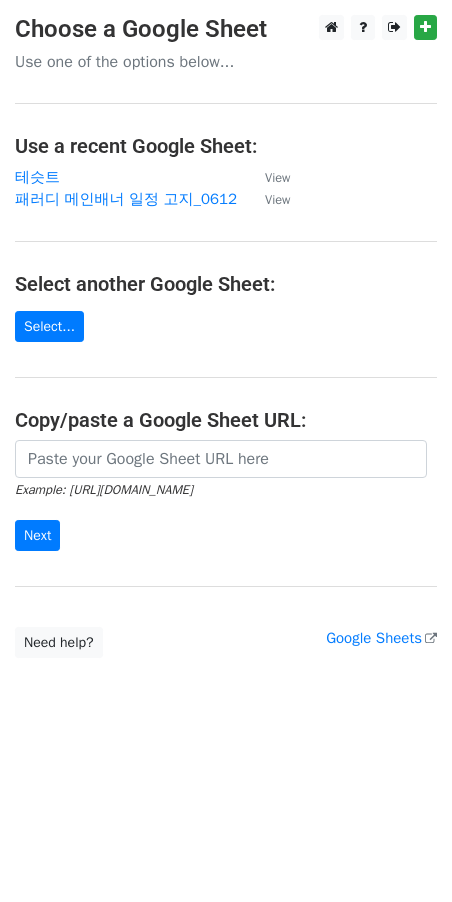 scroll, scrollTop: 0, scrollLeft: 0, axis: both 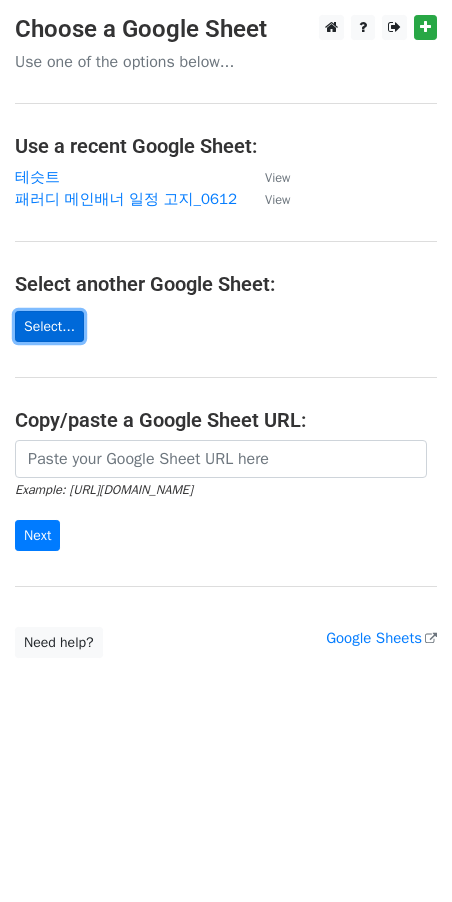 click on "Select..." at bounding box center [49, 326] 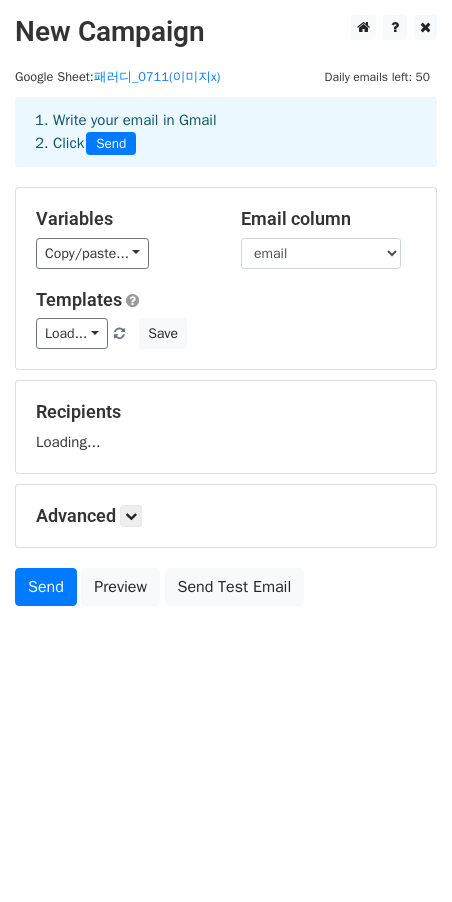 scroll, scrollTop: 0, scrollLeft: 0, axis: both 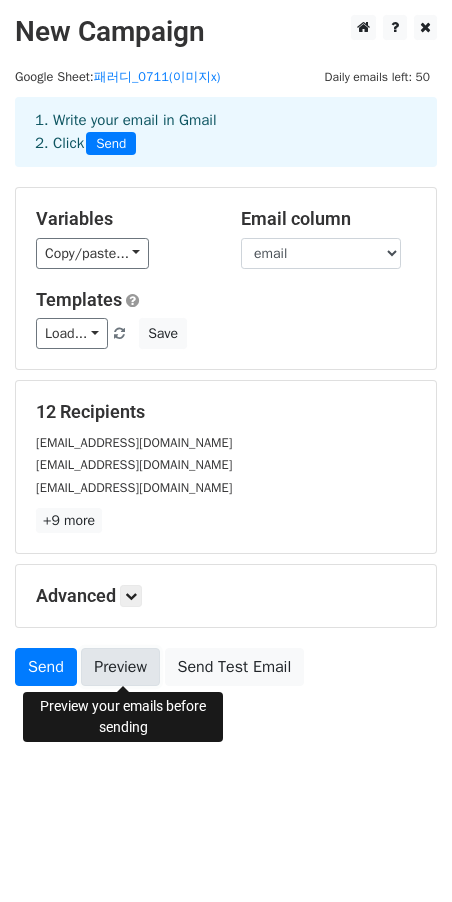 click on "Preview" at bounding box center (120, 667) 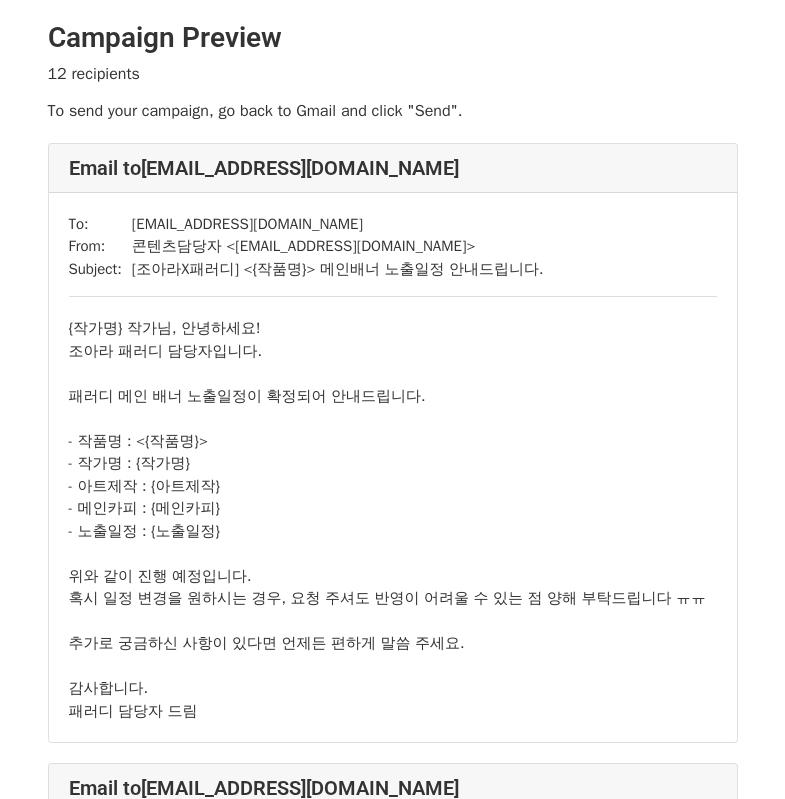 scroll, scrollTop: 0, scrollLeft: 0, axis: both 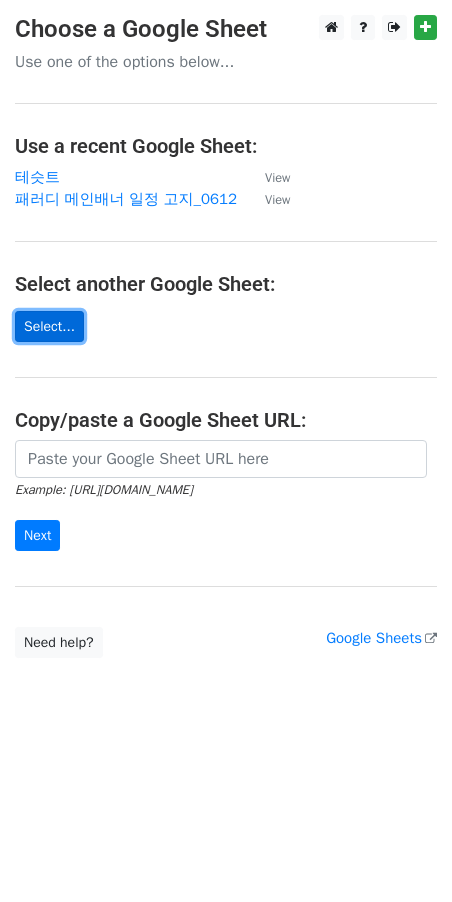 click on "Select..." at bounding box center (49, 326) 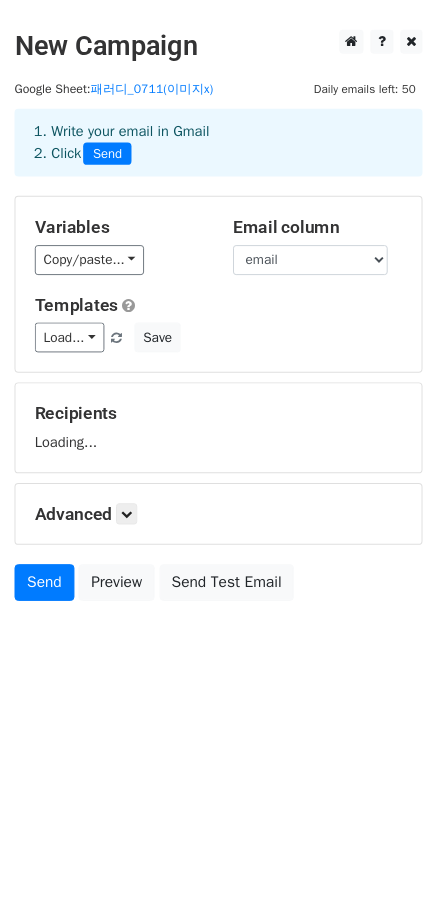 scroll, scrollTop: 0, scrollLeft: 0, axis: both 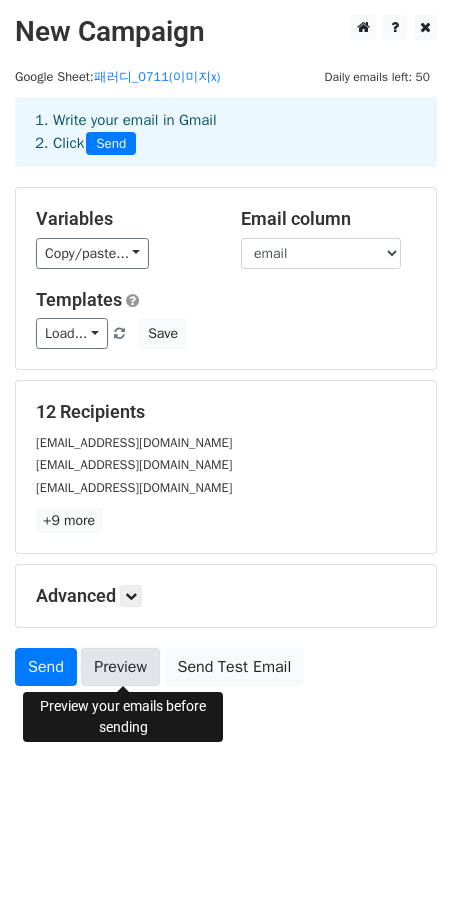 click on "Preview" at bounding box center [120, 667] 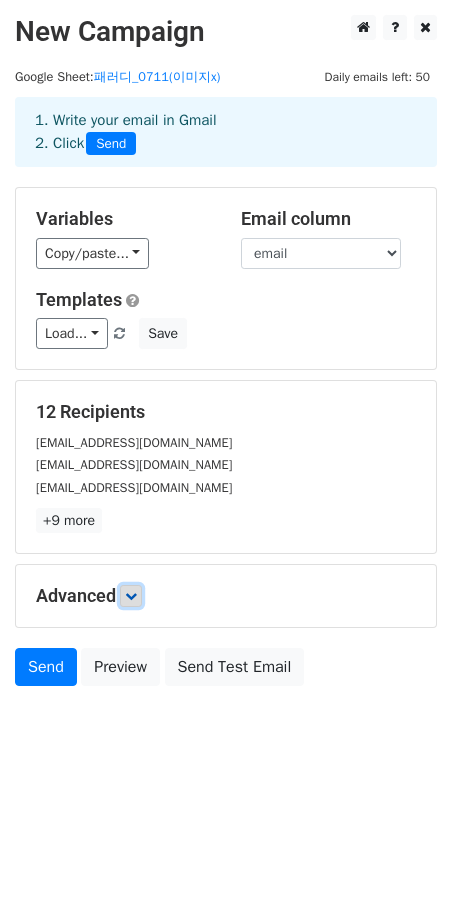 click at bounding box center [131, 596] 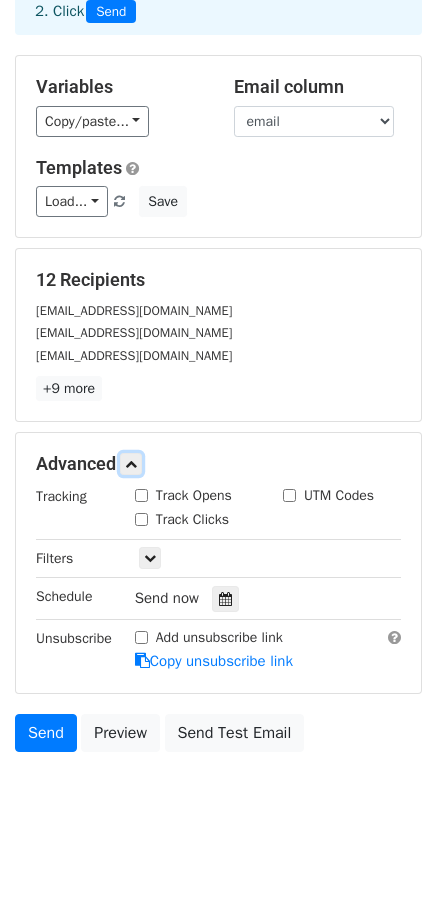 scroll, scrollTop: 150, scrollLeft: 0, axis: vertical 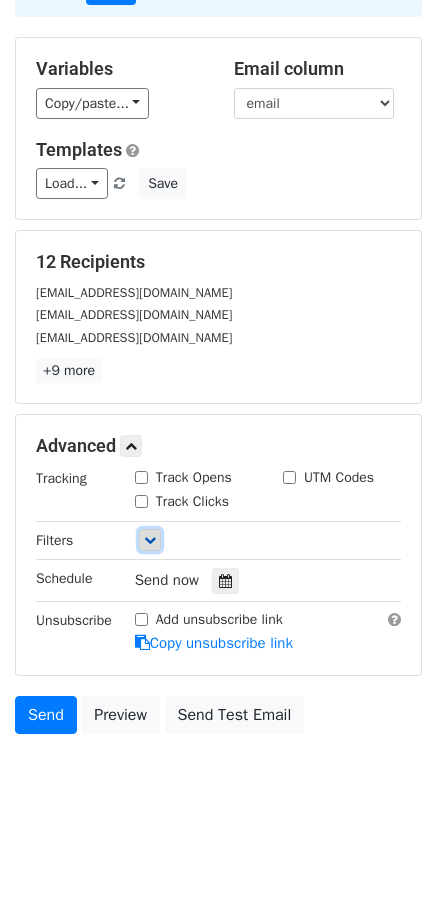 click at bounding box center [150, 540] 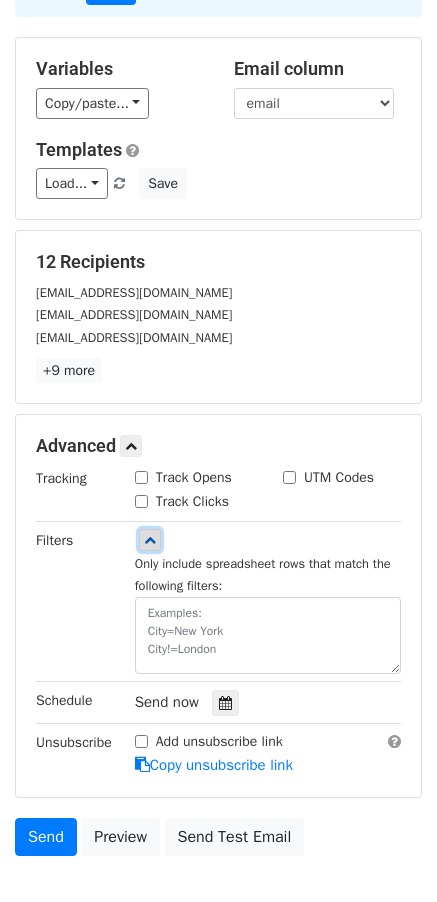 click at bounding box center [150, 540] 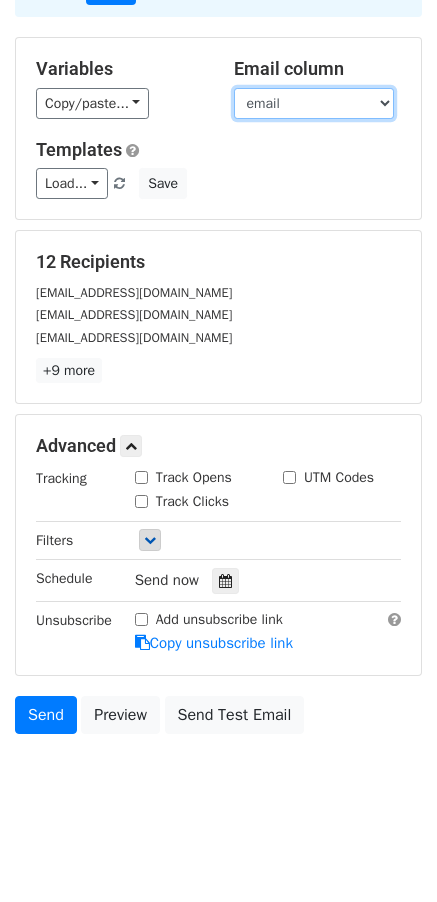 click on "email
작가명
작품명
아트제작
메인카피
노출일정" at bounding box center [314, 103] 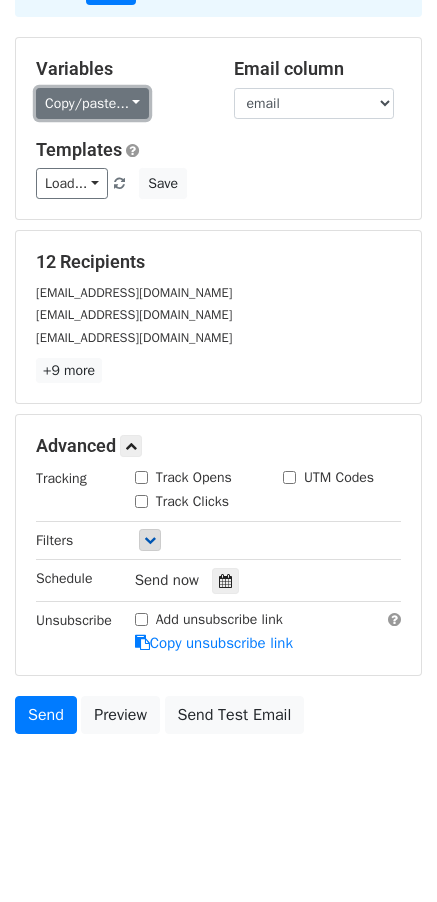 click on "Copy/paste..." at bounding box center (92, 103) 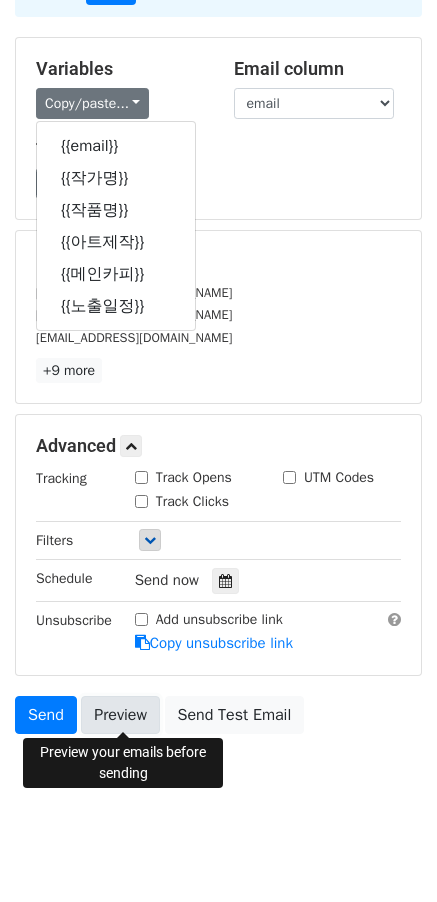 click on "Preview" at bounding box center [120, 715] 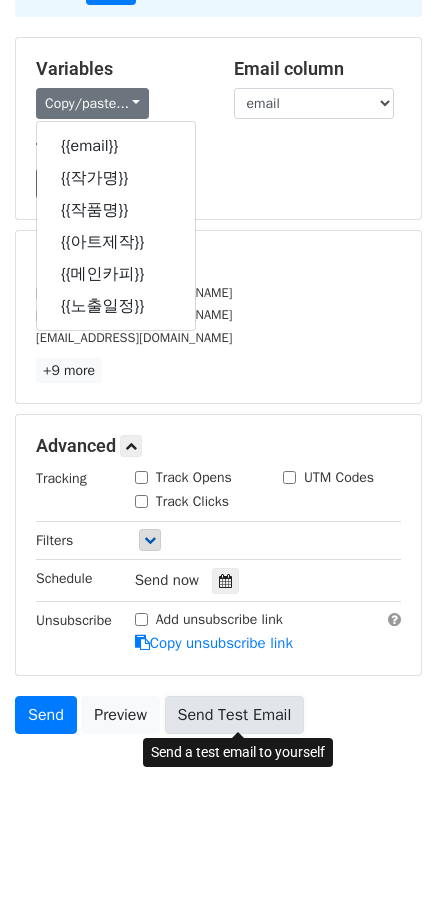 click on "Send Test Email" at bounding box center (235, 715) 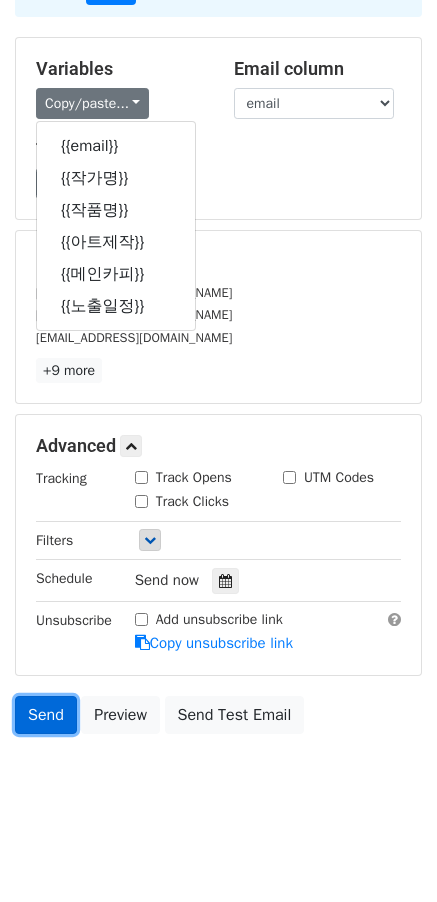 click on "Send" at bounding box center [46, 715] 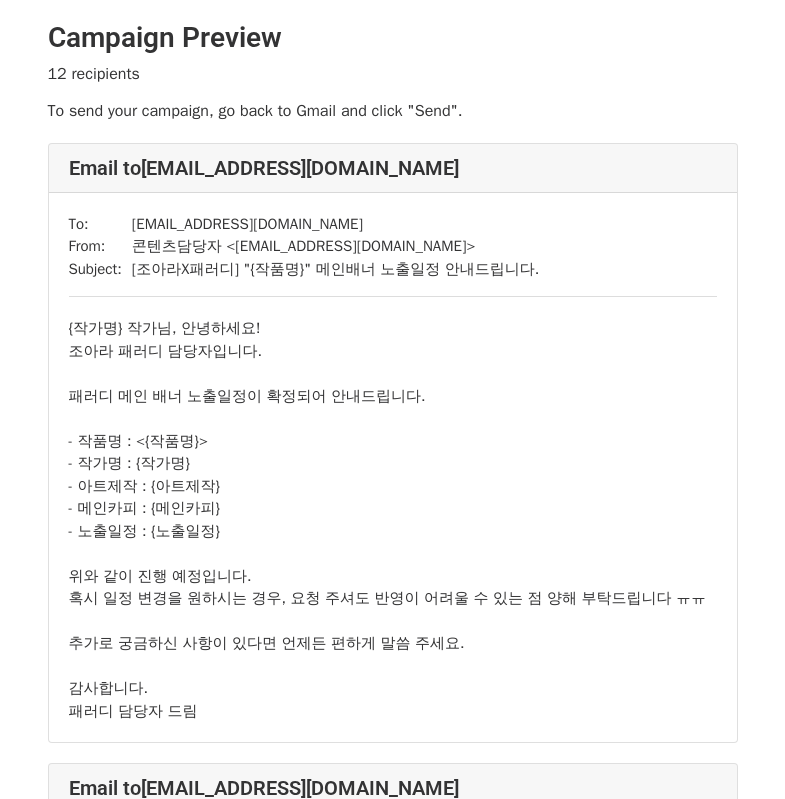 scroll, scrollTop: 0, scrollLeft: 0, axis: both 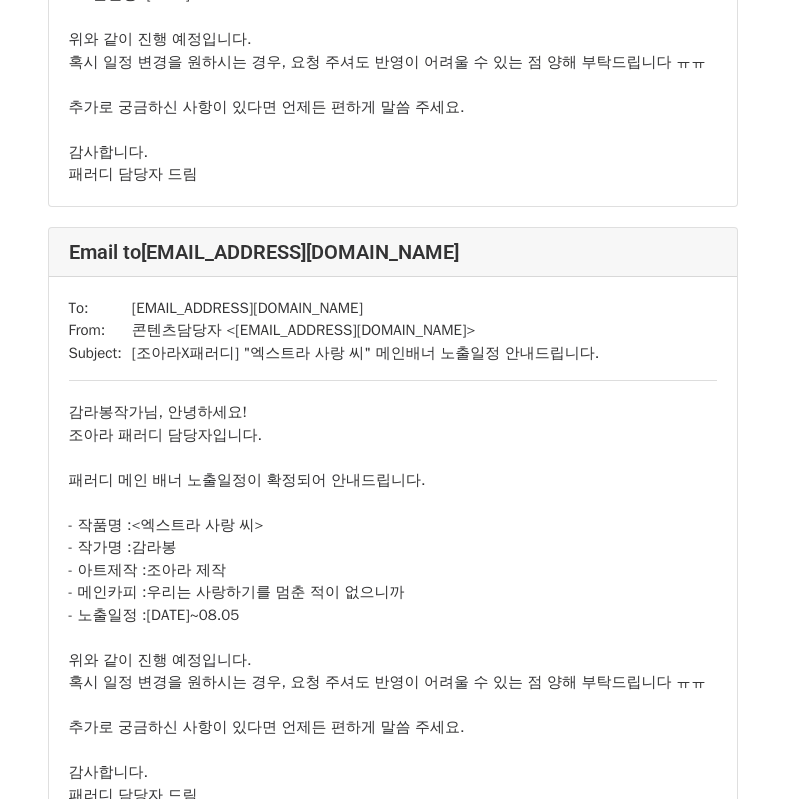 click on "감라봉  작가님, 안녕하세요! 조아라 패러디 담당자입니다. 패러디 메인 배너 노출일정이 확정되어 안내드립니다. - 작품명 :  <엑스트라 사랑 씨> - 작가명 :
감라봉 - 아트제작 :  조아라 제작 - 메인카피 :  우리는 사랑하기를 멈춘 적이 없으니까 - 노출일정 :  [DATE]~08.05 위와 같이 진행 예정입니다.   혹시 일정 변경을 원하시는 경우, 요청 주셔도 반영이 어려울 수 있는 점 양해 부탁드립니다 ㅠㅠ 추가로 궁금하신 사항이 있다면 언제든 편하게 말씀 주세요. 감사합니다.   패러디 담당자 드림" at bounding box center [393, 603] 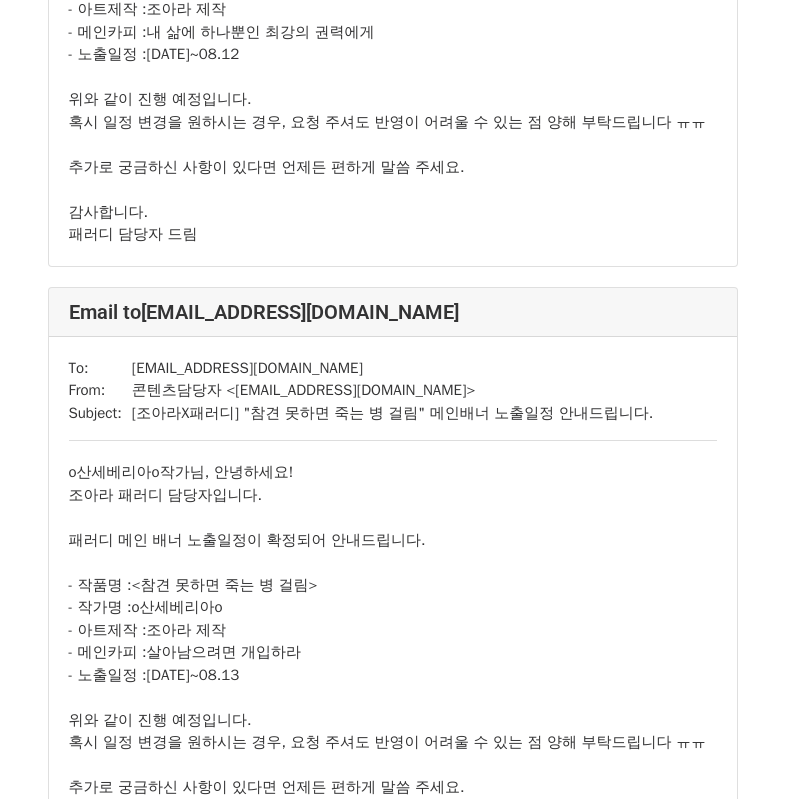 scroll, scrollTop: 6972, scrollLeft: 0, axis: vertical 